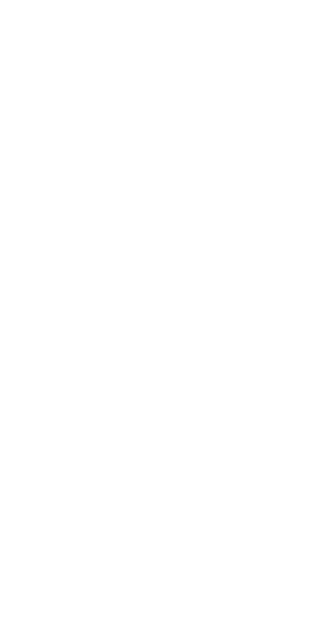 scroll, scrollTop: 0, scrollLeft: 0, axis: both 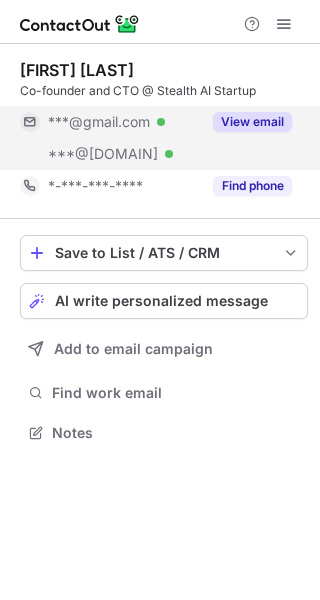 click on "View email" at bounding box center (252, 122) 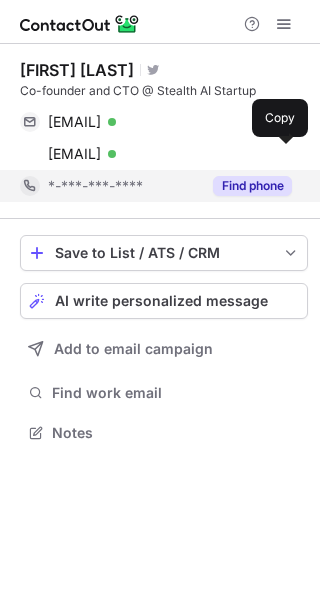 drag, startPoint x: 284, startPoint y: 159, endPoint x: 246, endPoint y: 176, distance: 41.62932 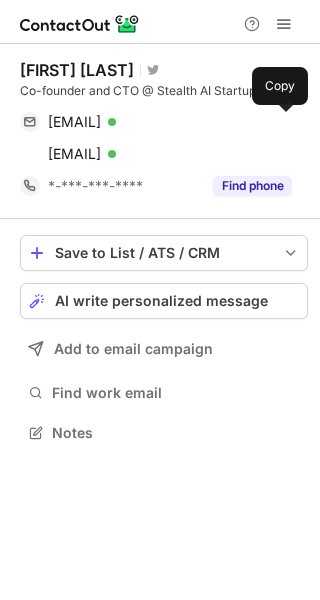 drag, startPoint x: 280, startPoint y: 123, endPoint x: 0, endPoint y: 227, distance: 298.69046 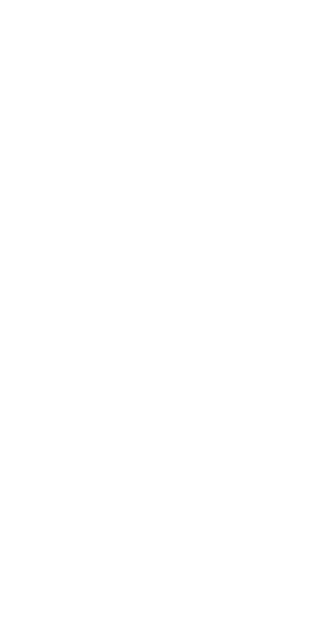 scroll, scrollTop: 0, scrollLeft: 0, axis: both 